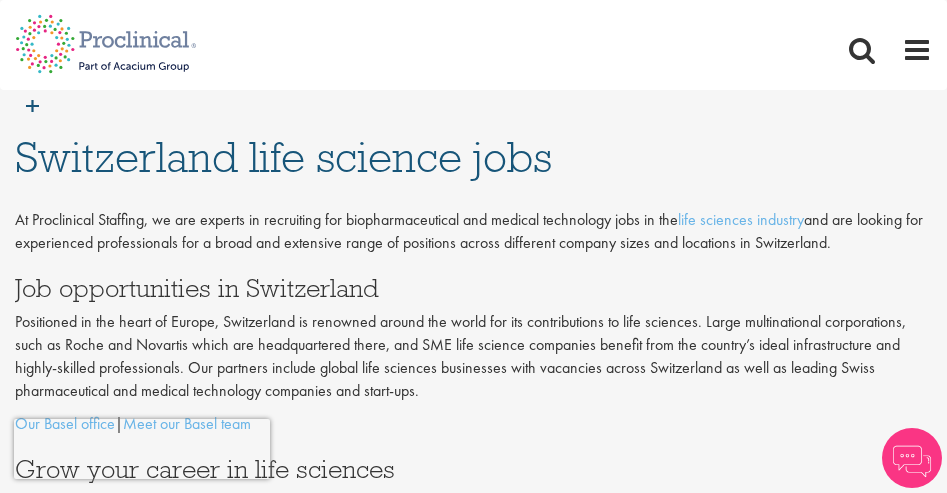 scroll, scrollTop: 0, scrollLeft: 0, axis: both 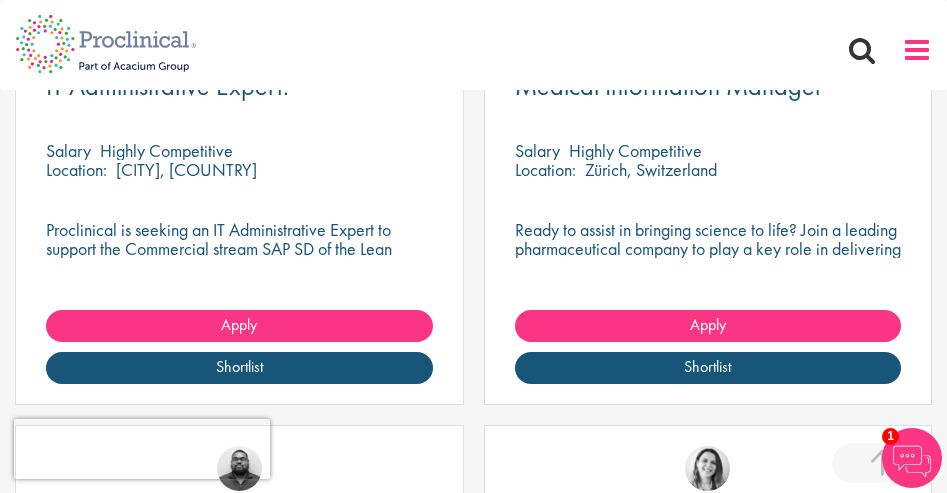 click at bounding box center [917, 50] 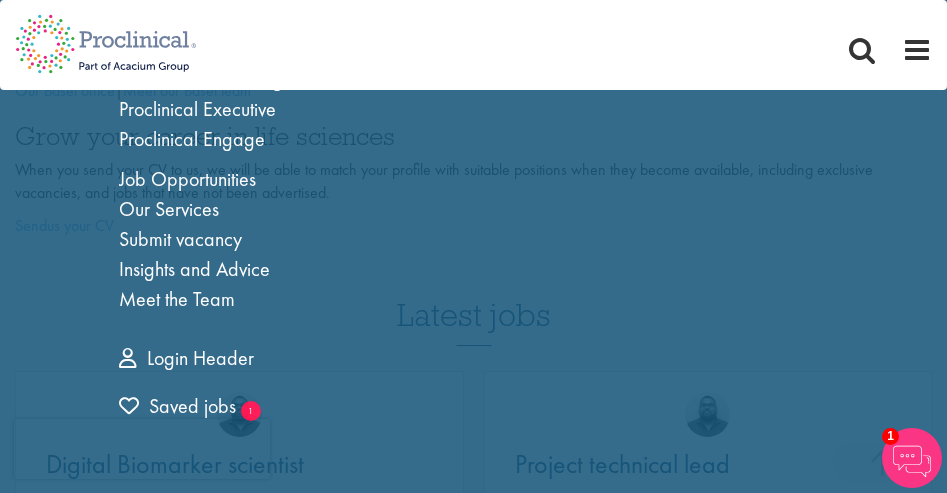 scroll, scrollTop: 0, scrollLeft: 0, axis: both 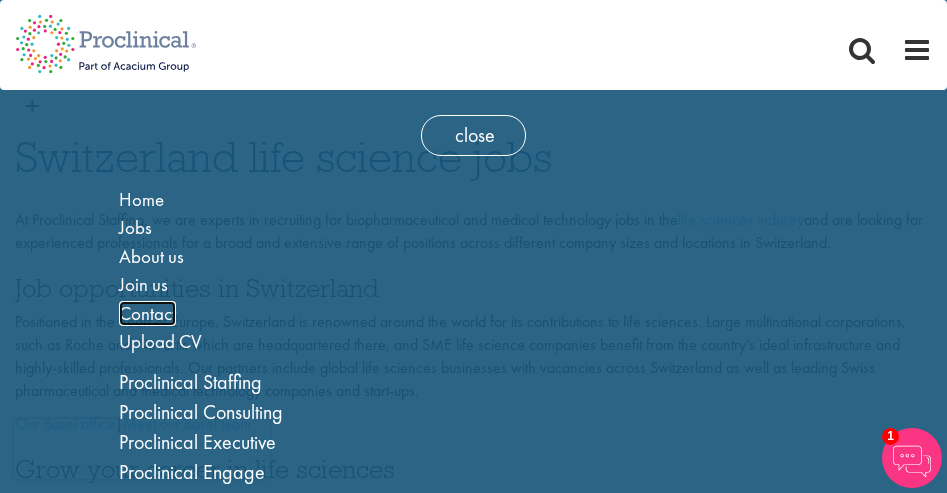 click on "Contact" at bounding box center (147, 313) 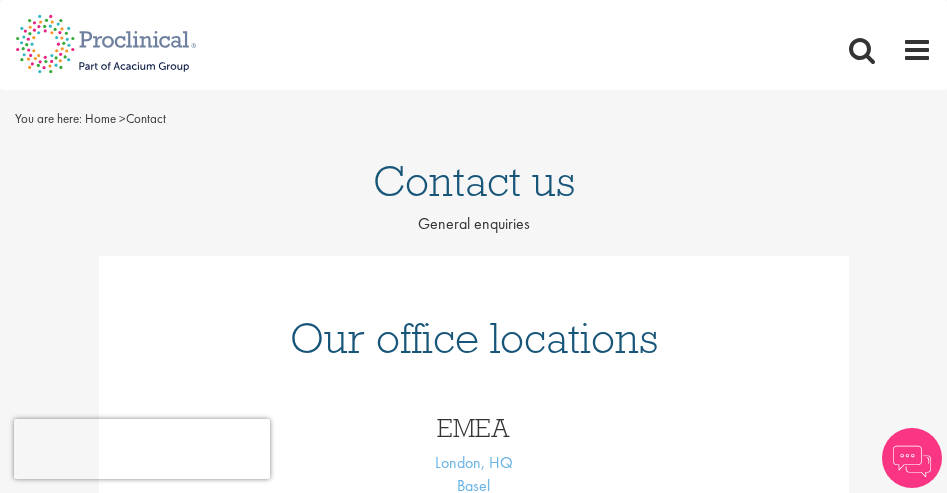 scroll, scrollTop: 0, scrollLeft: 0, axis: both 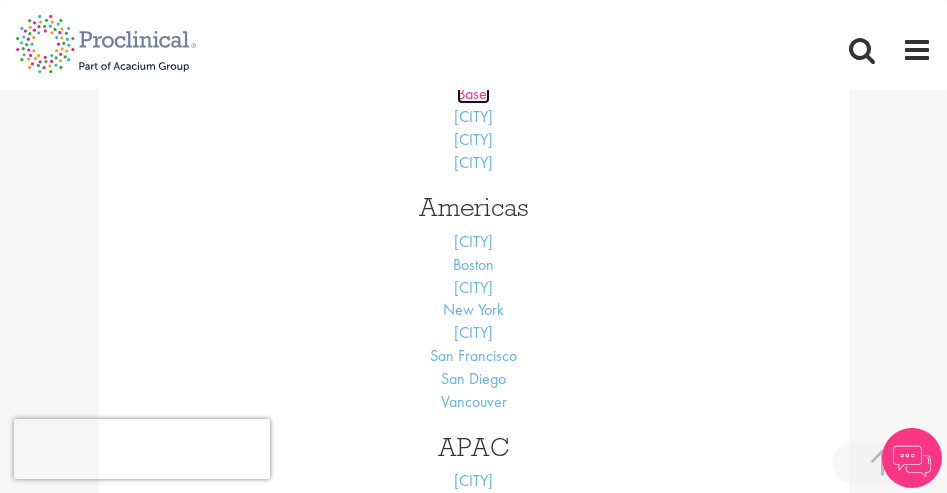 click on "Basel" at bounding box center (473, 93) 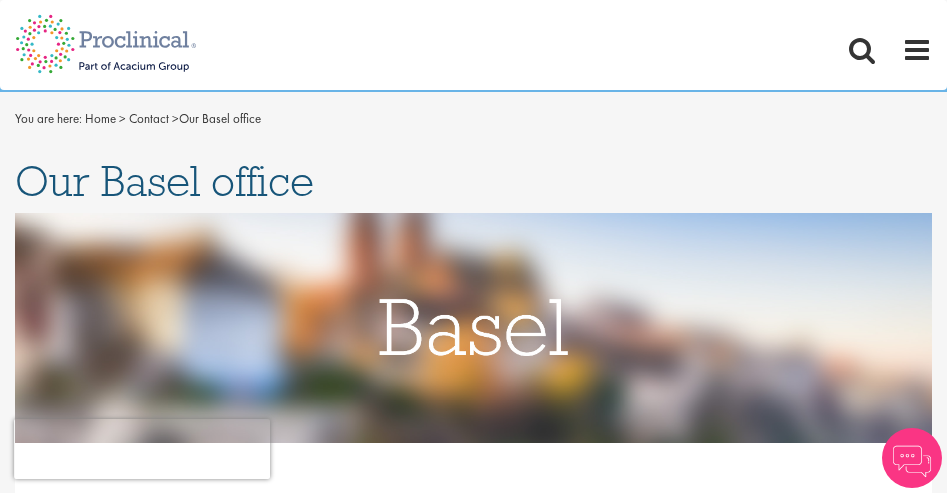 scroll, scrollTop: 0, scrollLeft: 0, axis: both 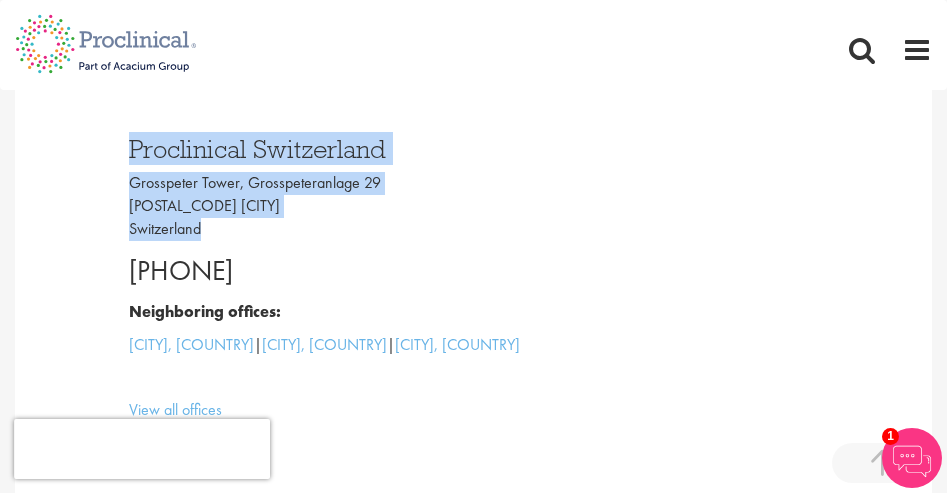 drag, startPoint x: 207, startPoint y: 229, endPoint x: 92, endPoint y: 153, distance: 137.84412 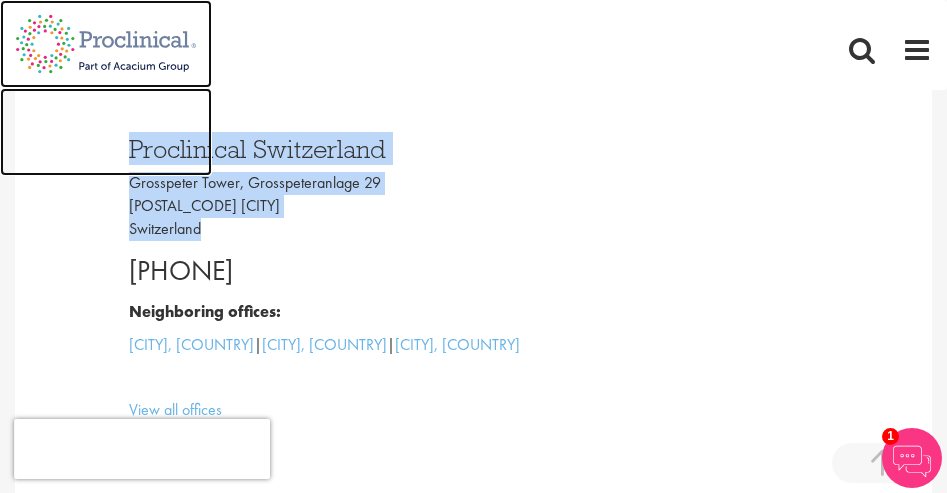 copy on "Home
Jobs
About us
Join us
Contact
Upload CV
In this section FAQs
Find a Recruiter
London, HQ
Basel
Frankfurt
Boston
Los Angeles
New York
Philadelphia
San Francisco
Melbourne
Singapore
Sydney
Tokyo
You are here:
Home
>
Contact
>
Our Basel office
Our Basel office
Proclinical Switzerland Grosspeter Tower, Grosspeteranlage 29 4052 Basel Switzerland" 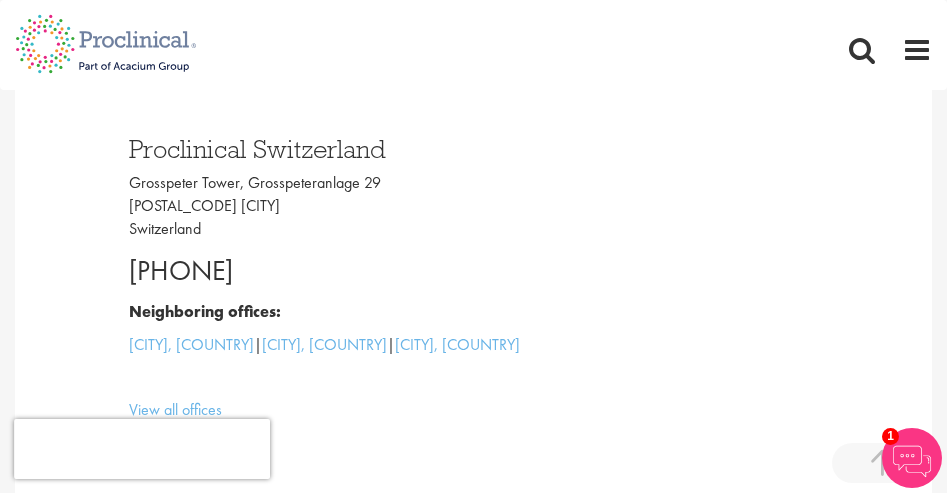 click on "+41 61 508 7070" at bounding box center [474, 271] 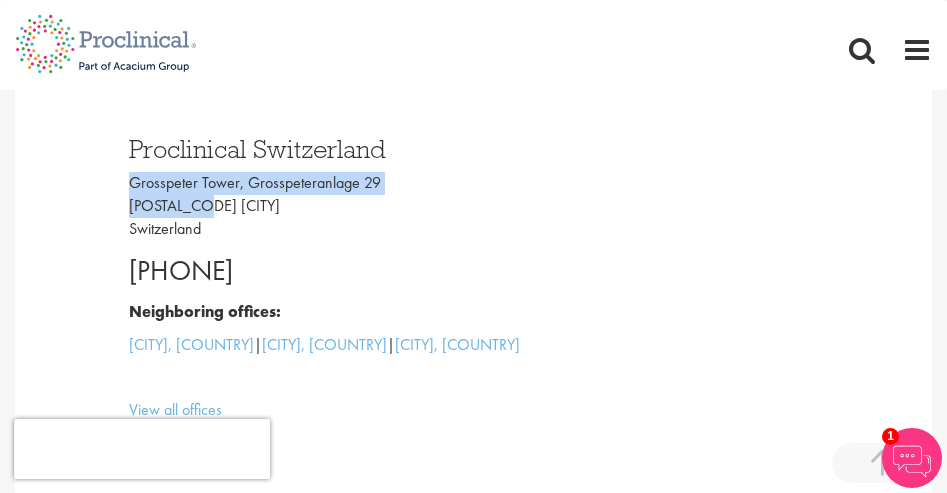drag, startPoint x: 133, startPoint y: 186, endPoint x: 205, endPoint y: 206, distance: 74.726166 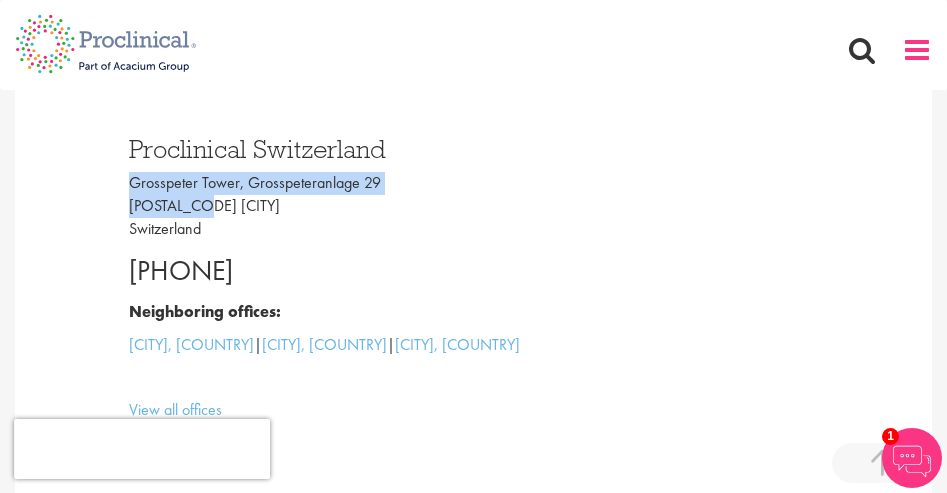 click at bounding box center (917, 50) 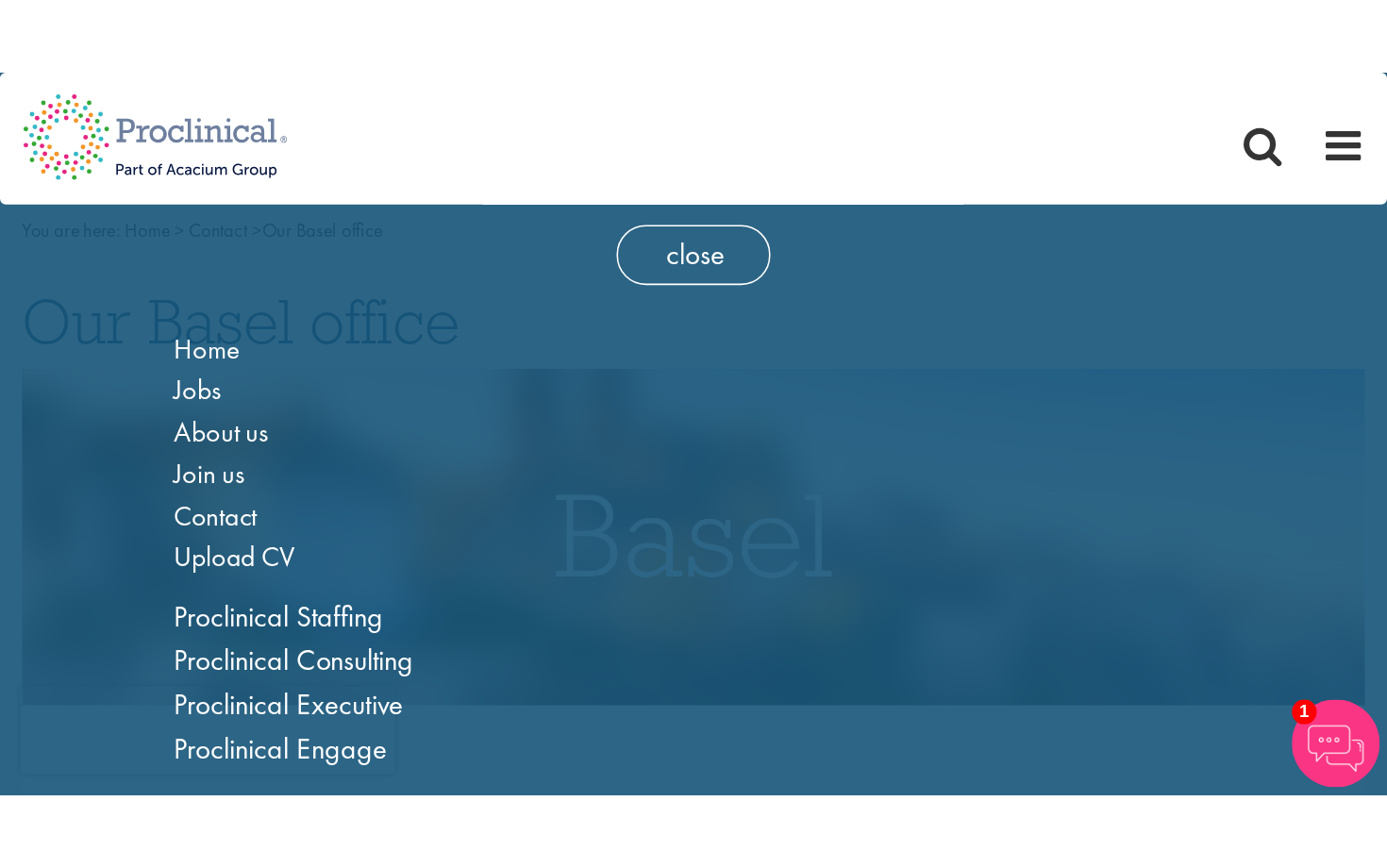 scroll, scrollTop: 0, scrollLeft: 0, axis: both 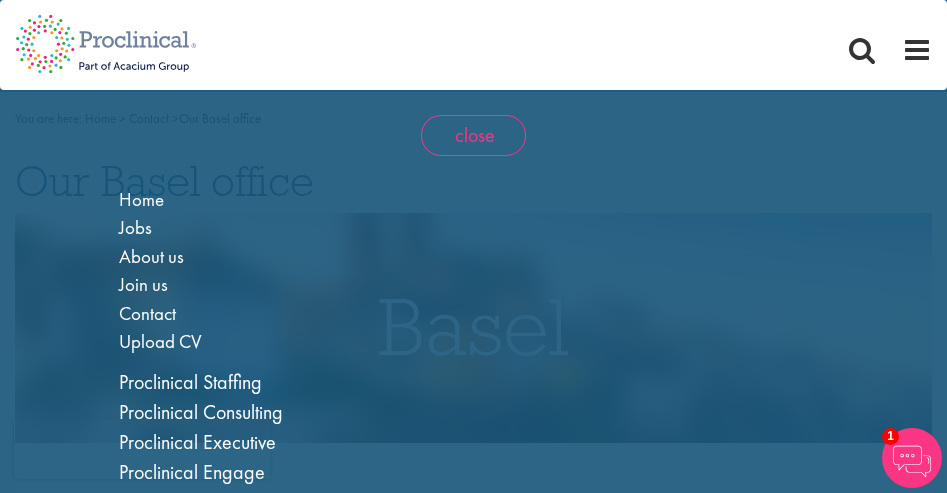 click on "close" at bounding box center (473, 135) 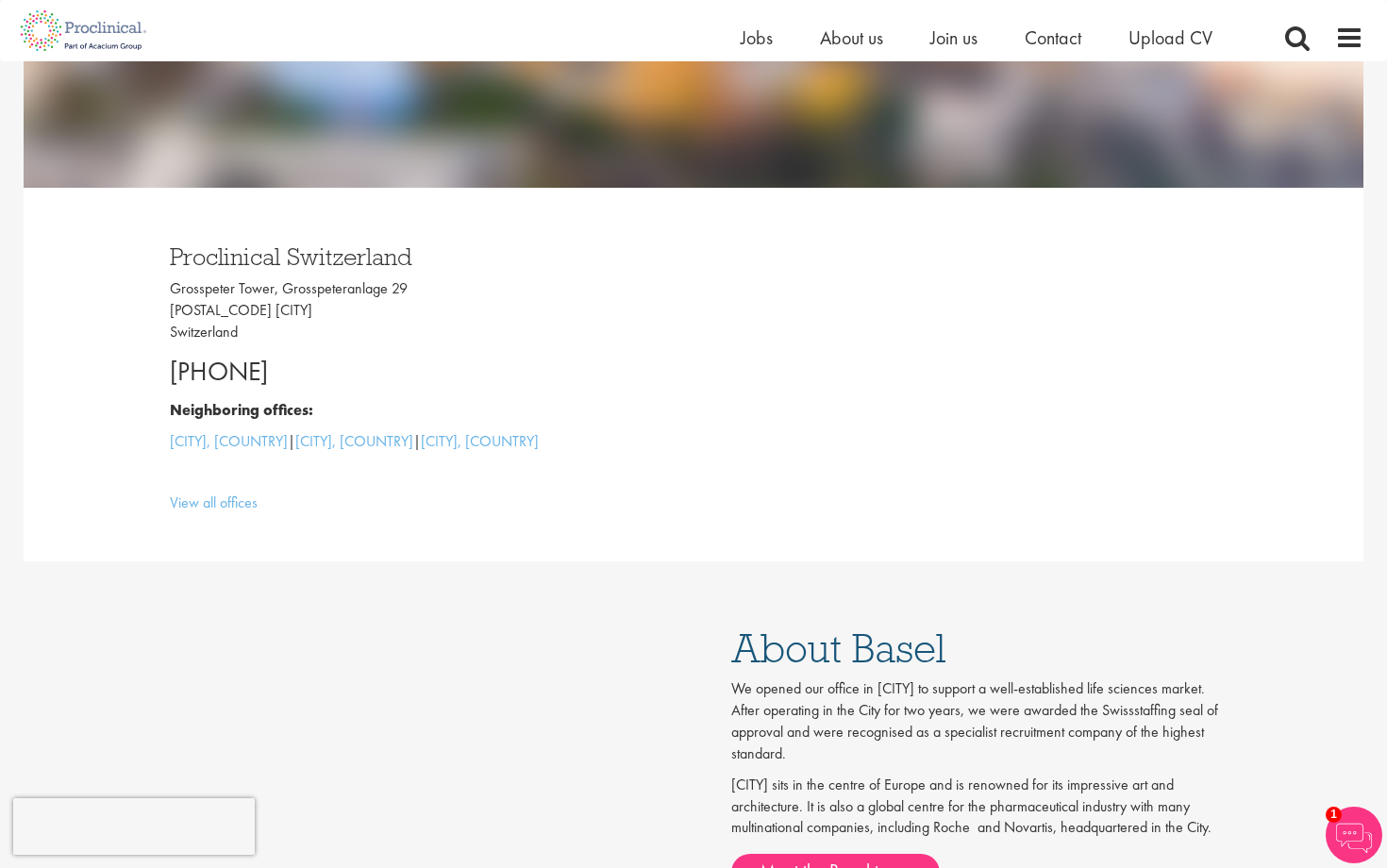 scroll, scrollTop: 0, scrollLeft: 0, axis: both 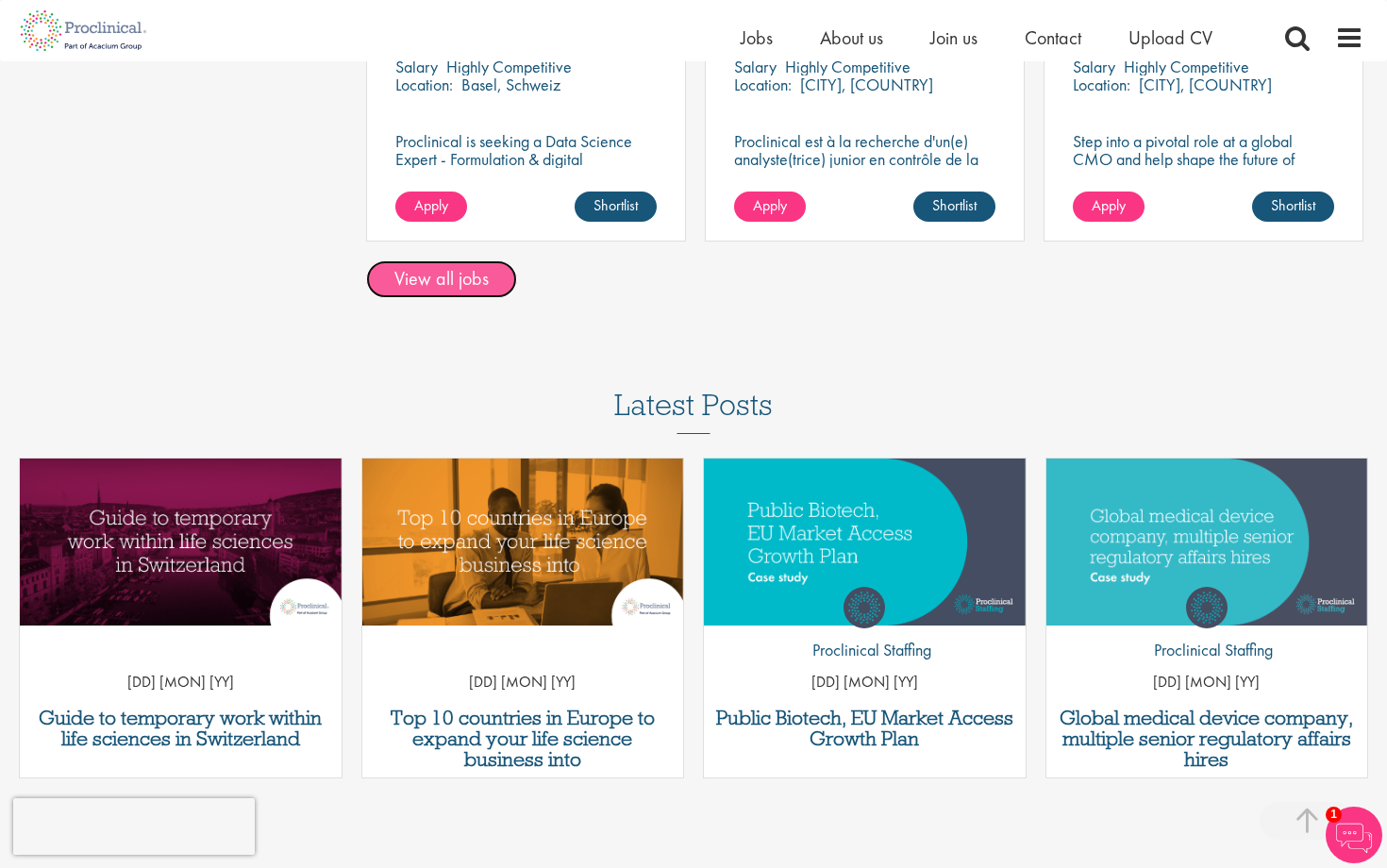 click on "View all jobs" at bounding box center [442, 279] 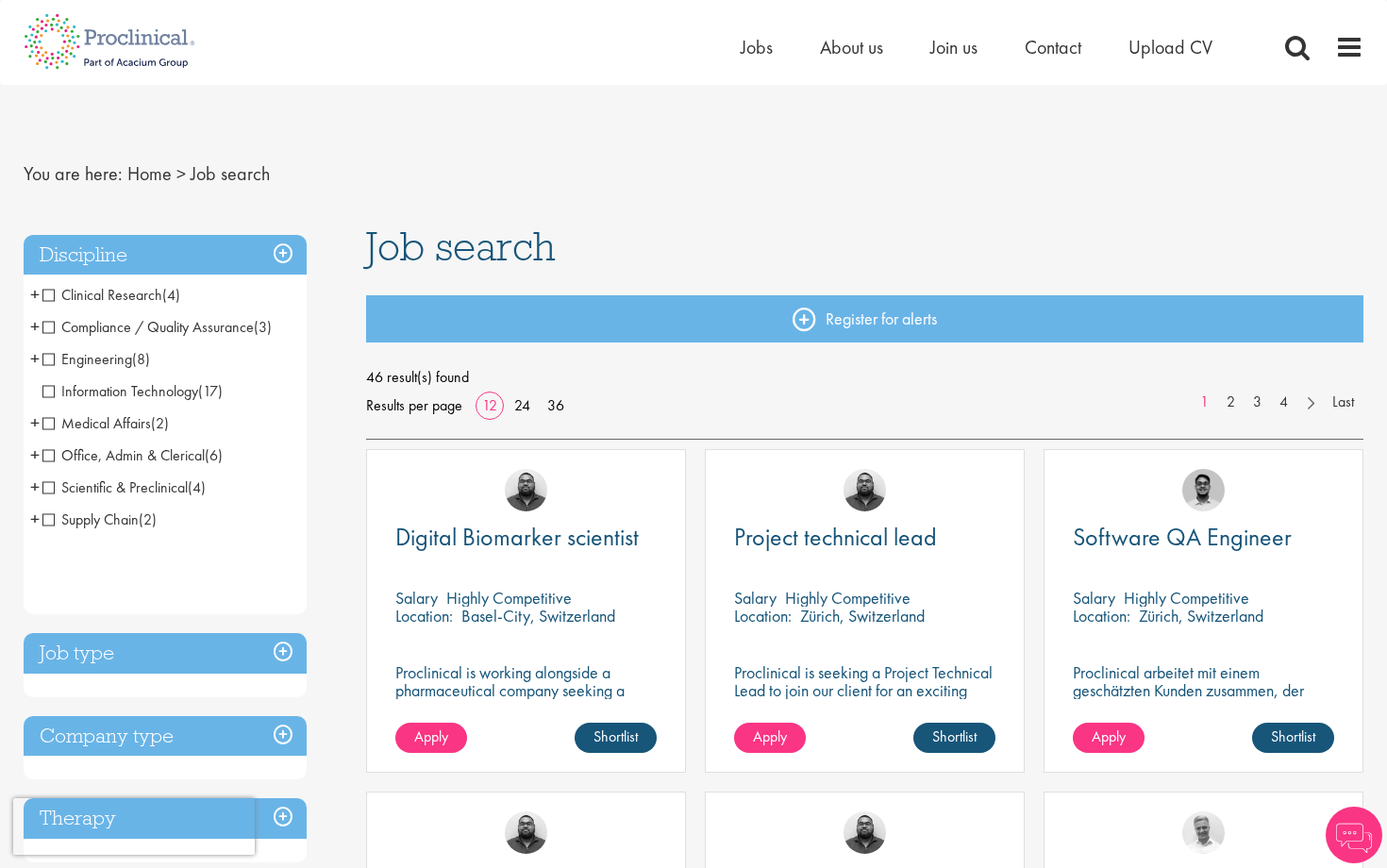scroll, scrollTop: 0, scrollLeft: 0, axis: both 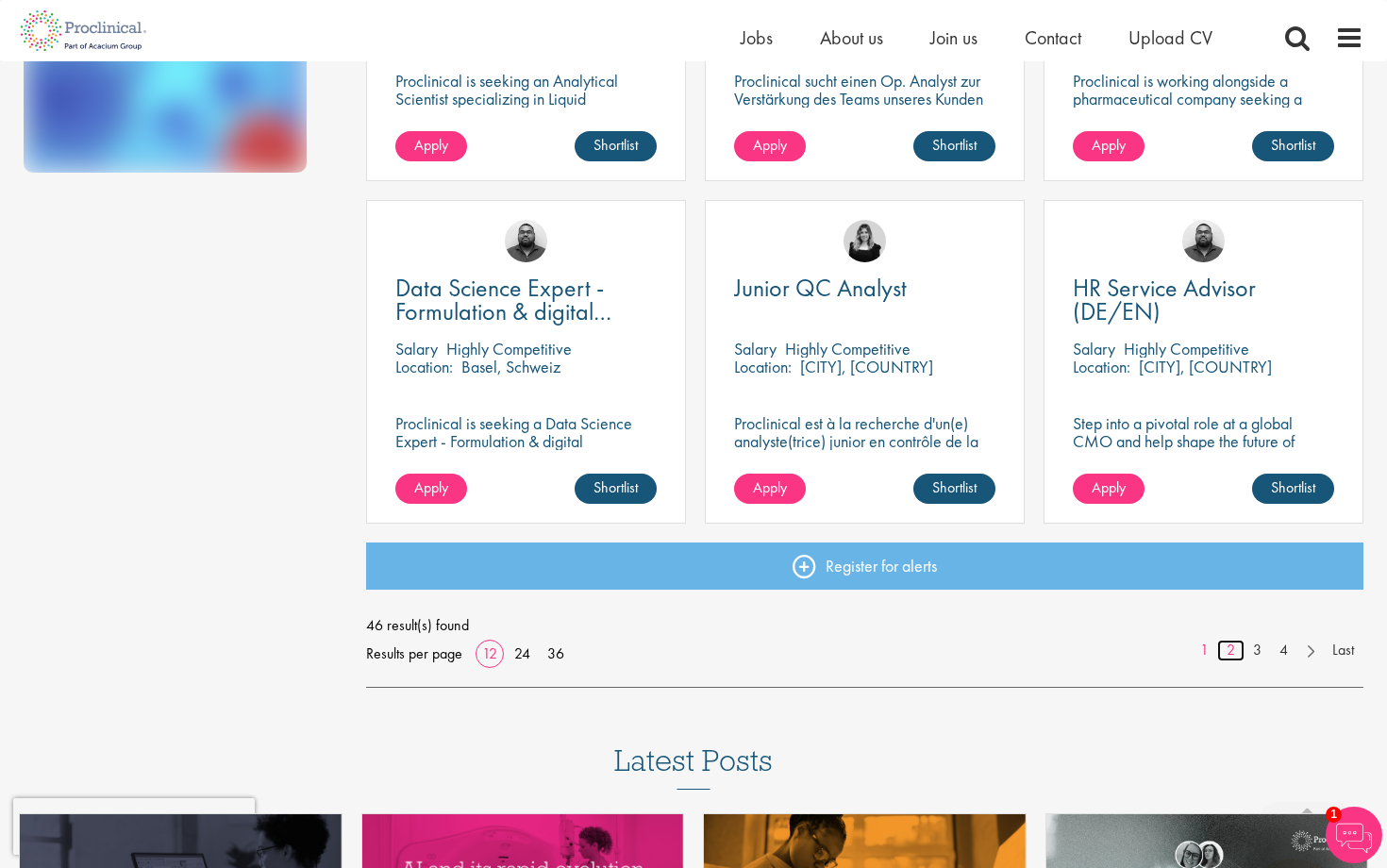 click on "2" at bounding box center (1230, 650) 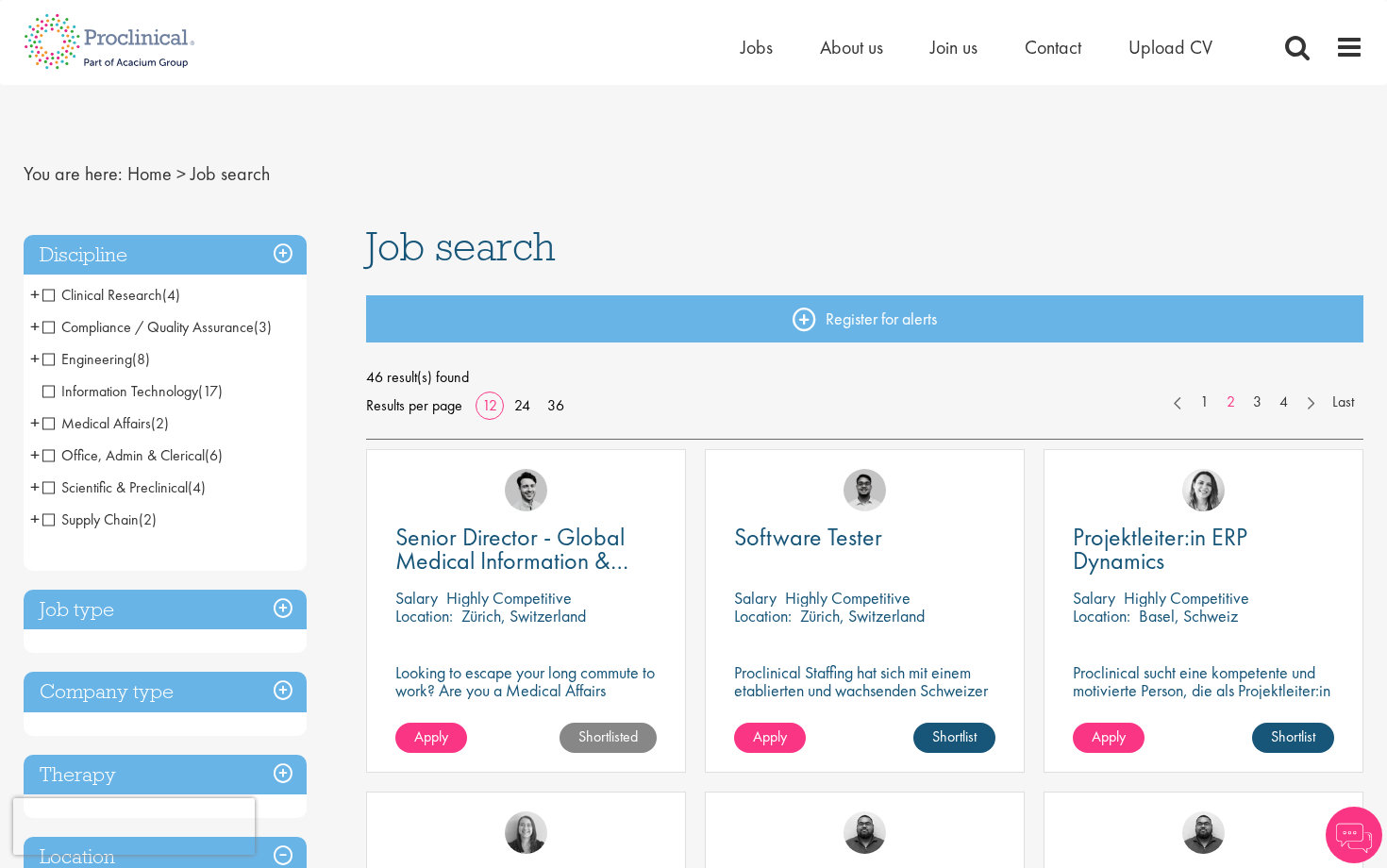 scroll, scrollTop: 0, scrollLeft: 0, axis: both 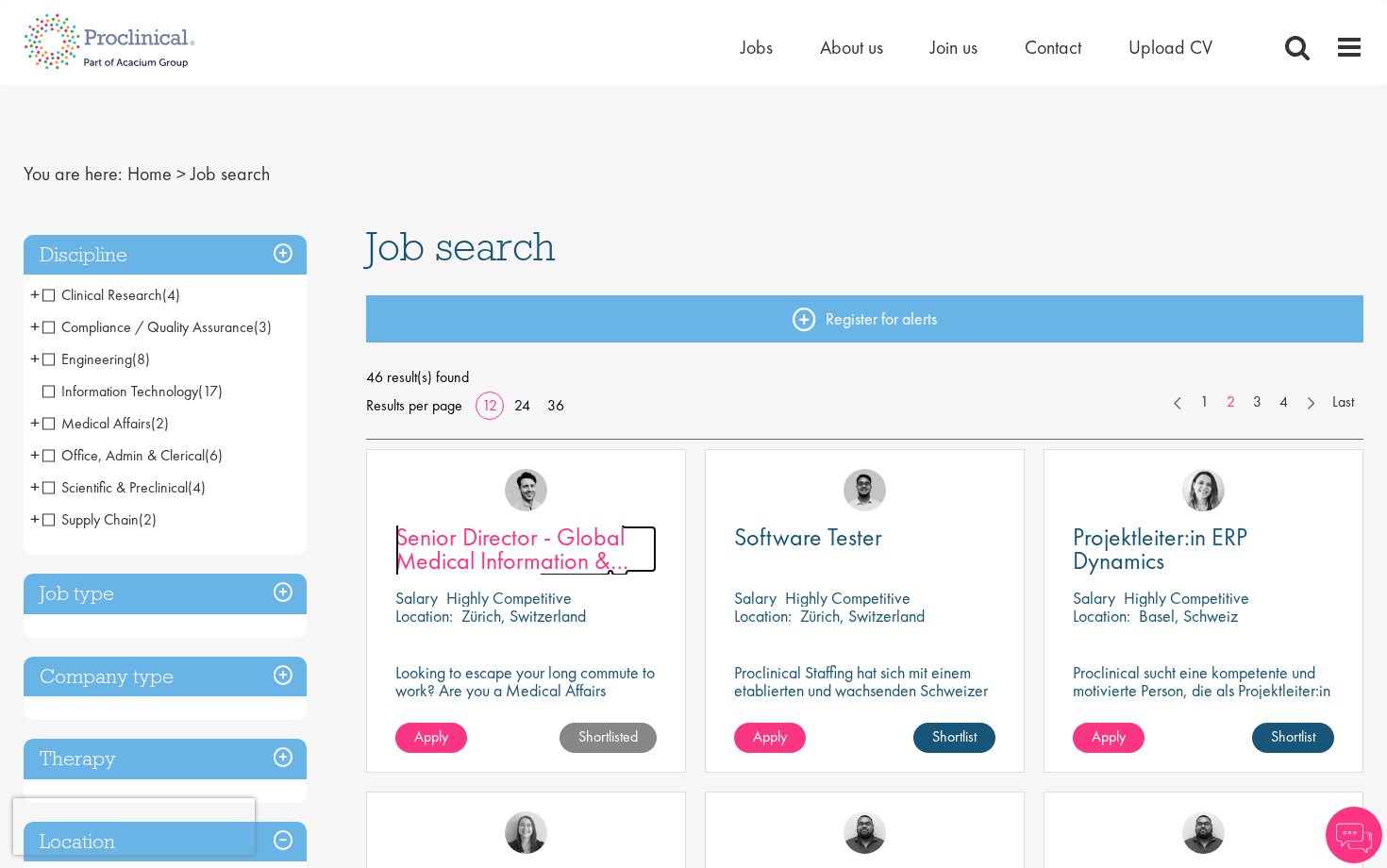 click on "Senior Director - Global Medical Information & Medical Affairs" at bounding box center (511, 560) 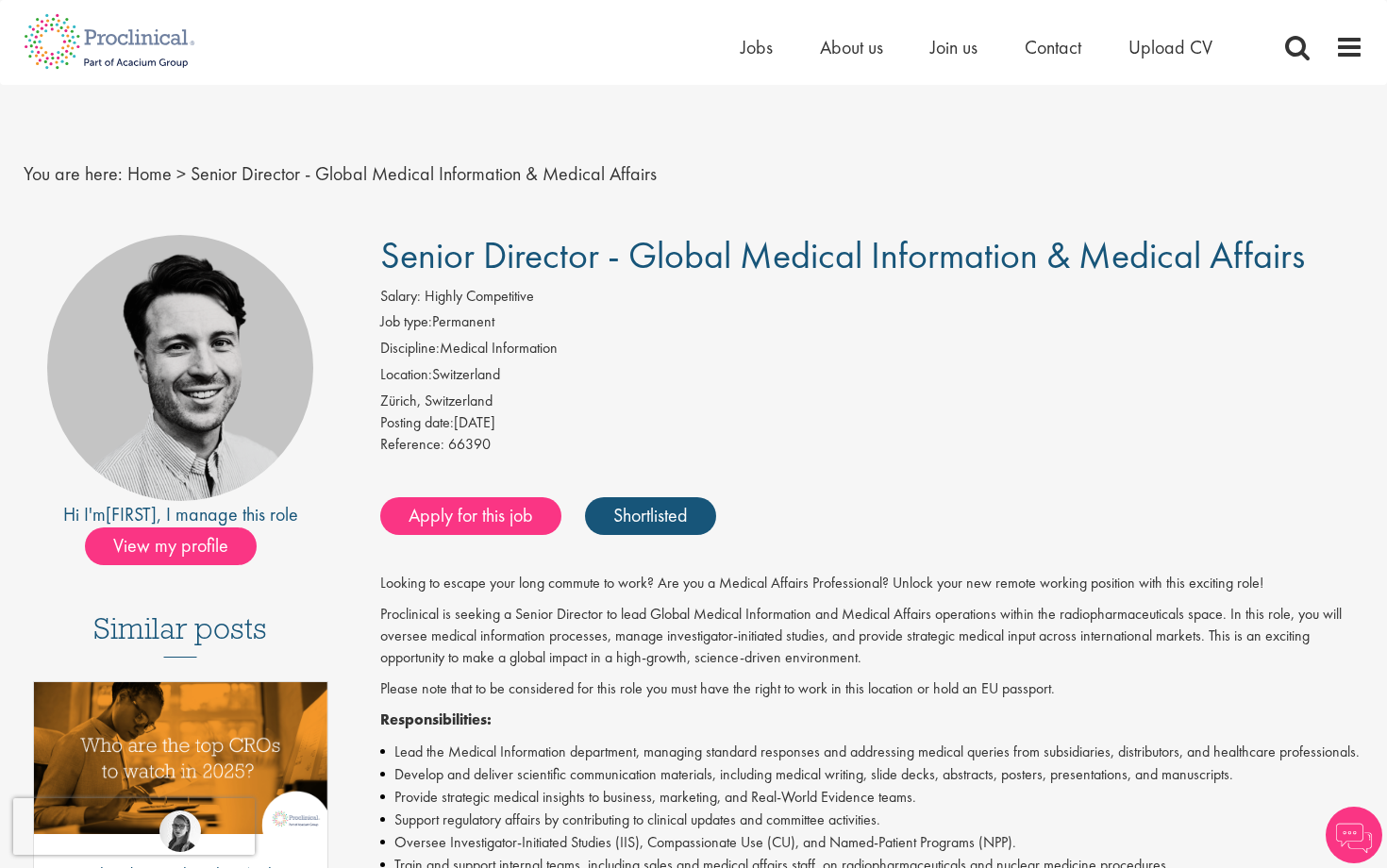 scroll, scrollTop: 0, scrollLeft: 0, axis: both 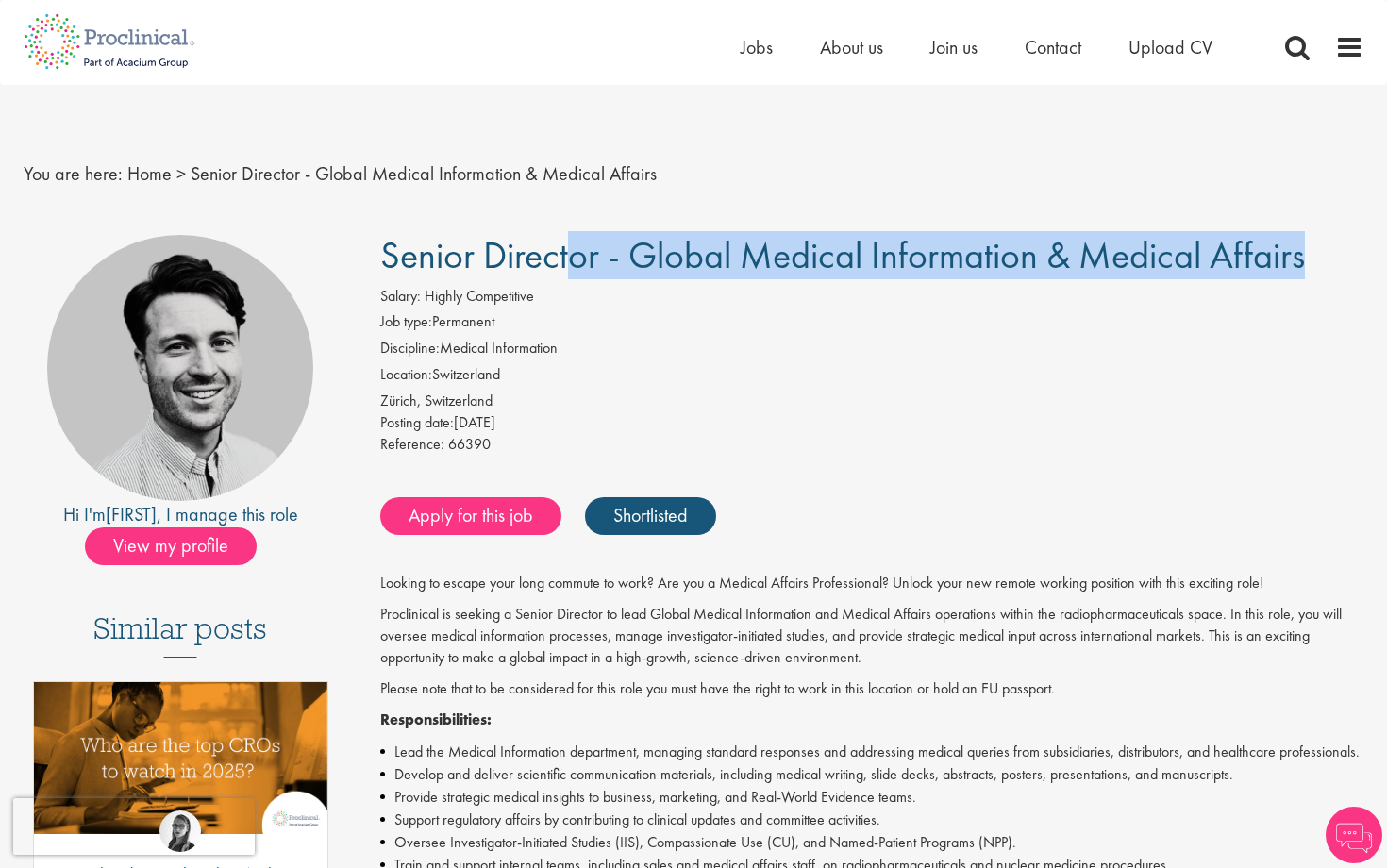 drag, startPoint x: 385, startPoint y: 245, endPoint x: 1358, endPoint y: 283, distance: 973.7418 